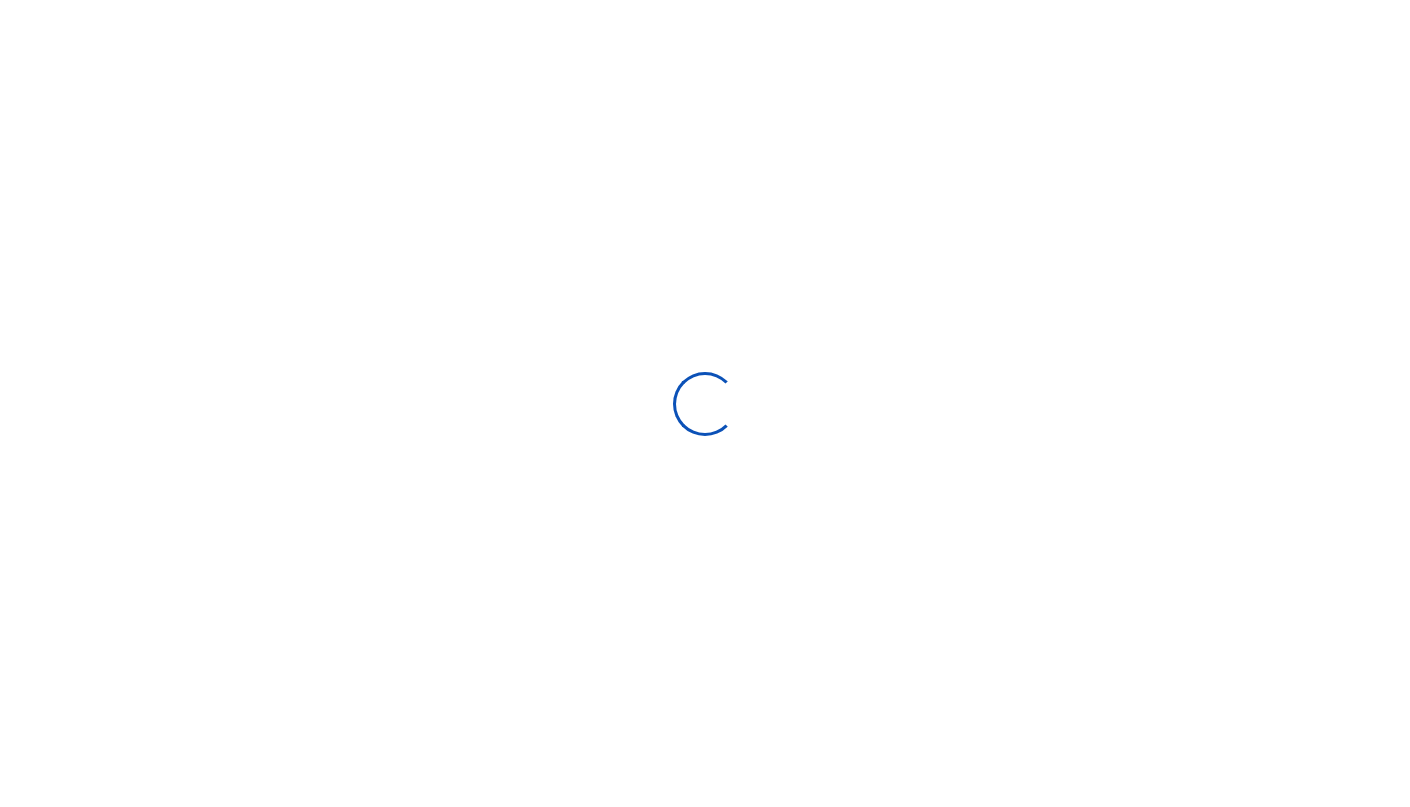 scroll, scrollTop: 0, scrollLeft: 0, axis: both 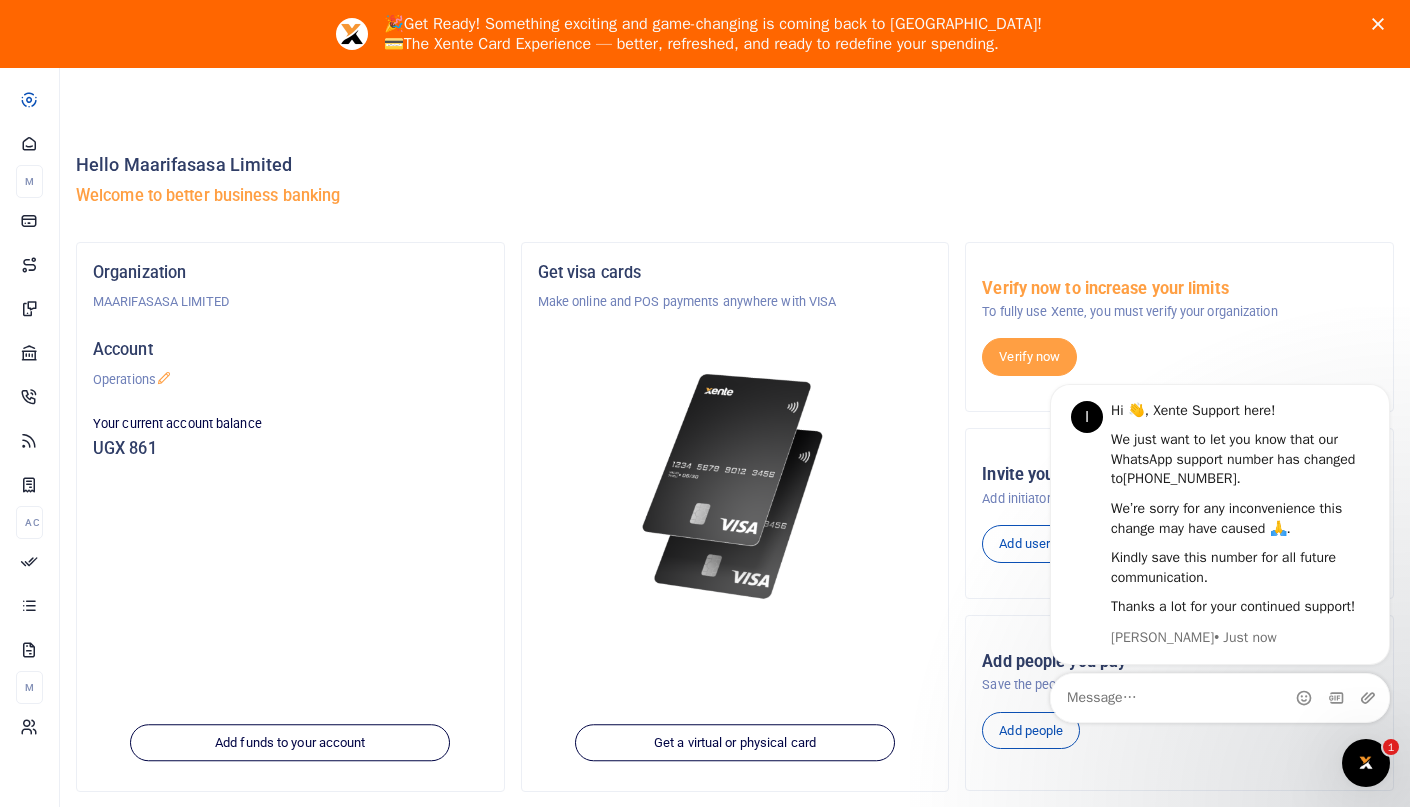 click 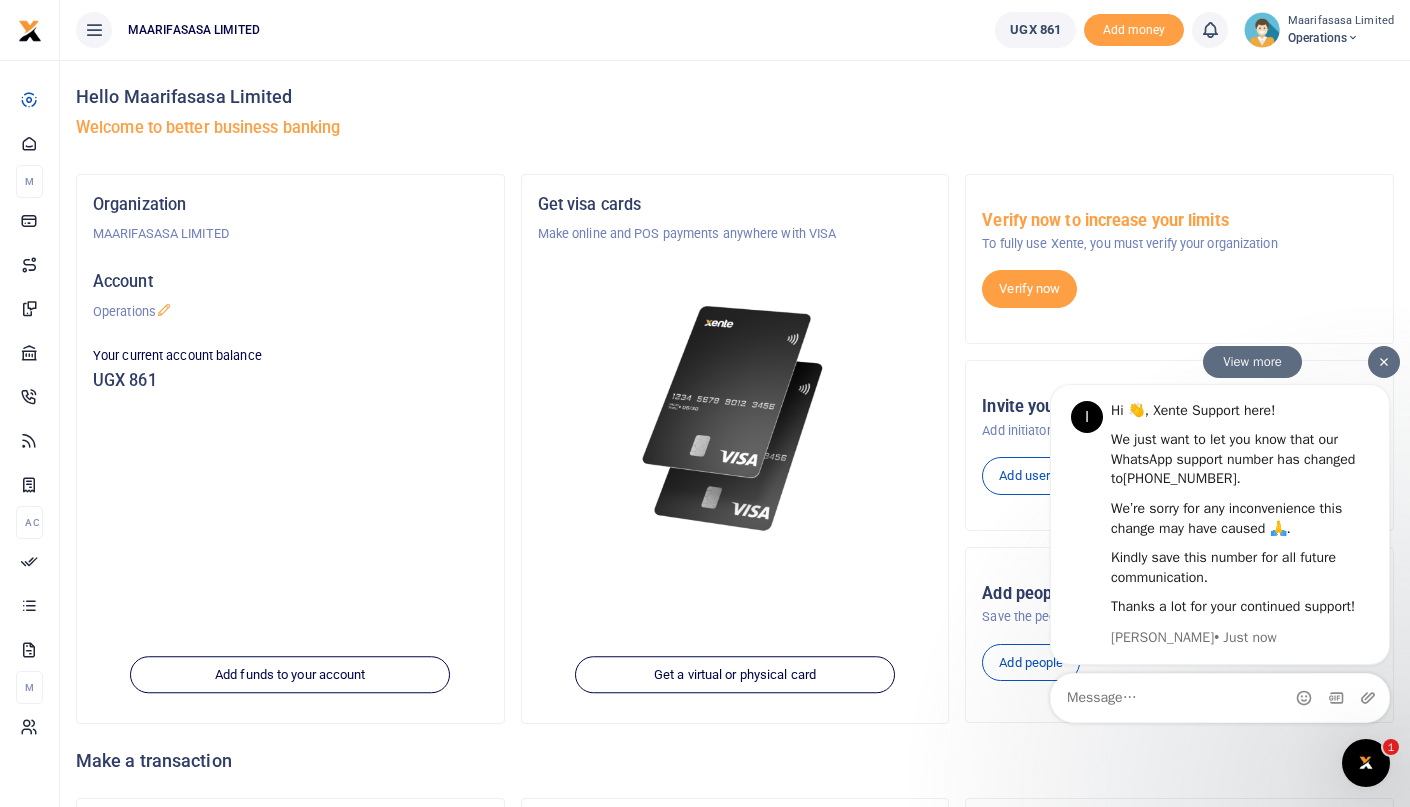 click at bounding box center [1384, 362] 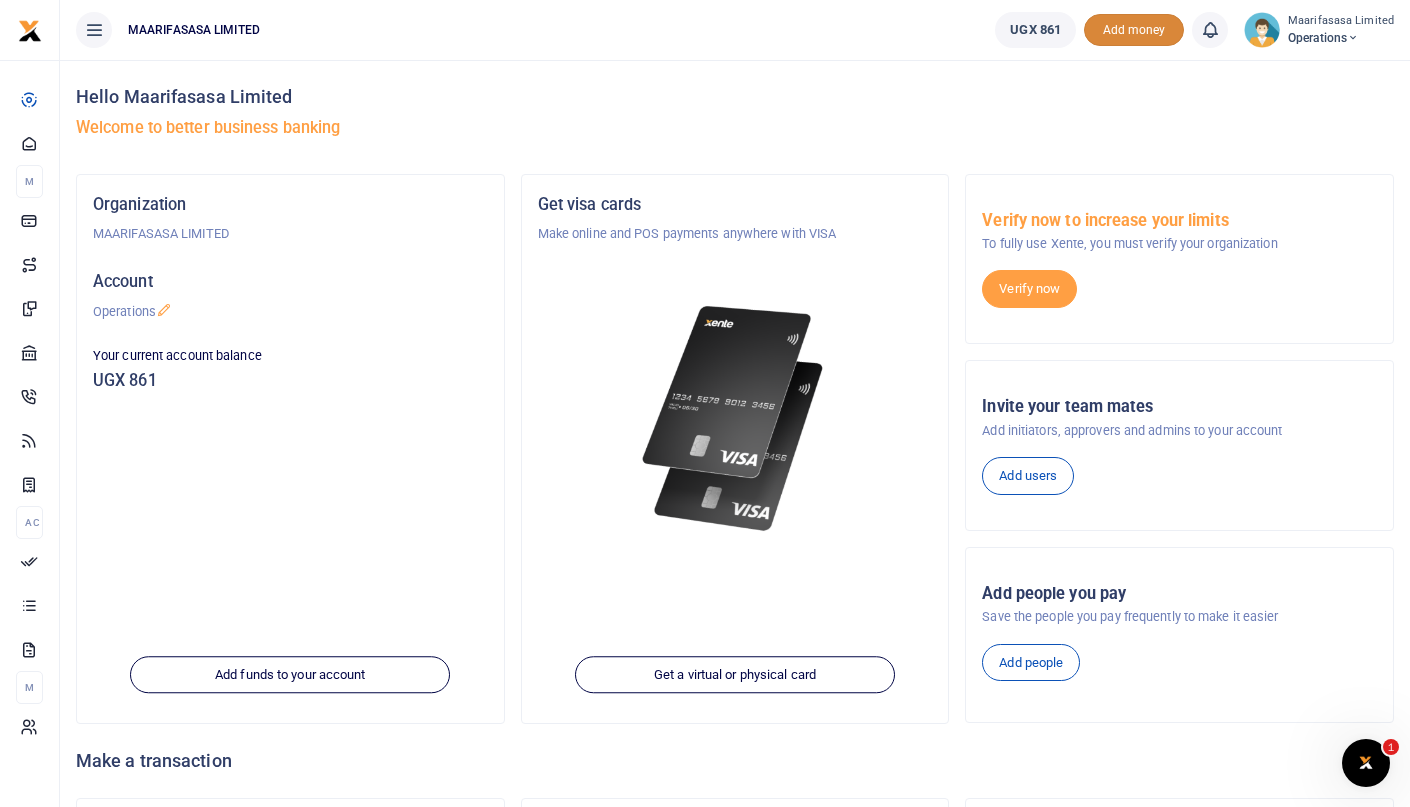 click on "Add money" at bounding box center (1134, 30) 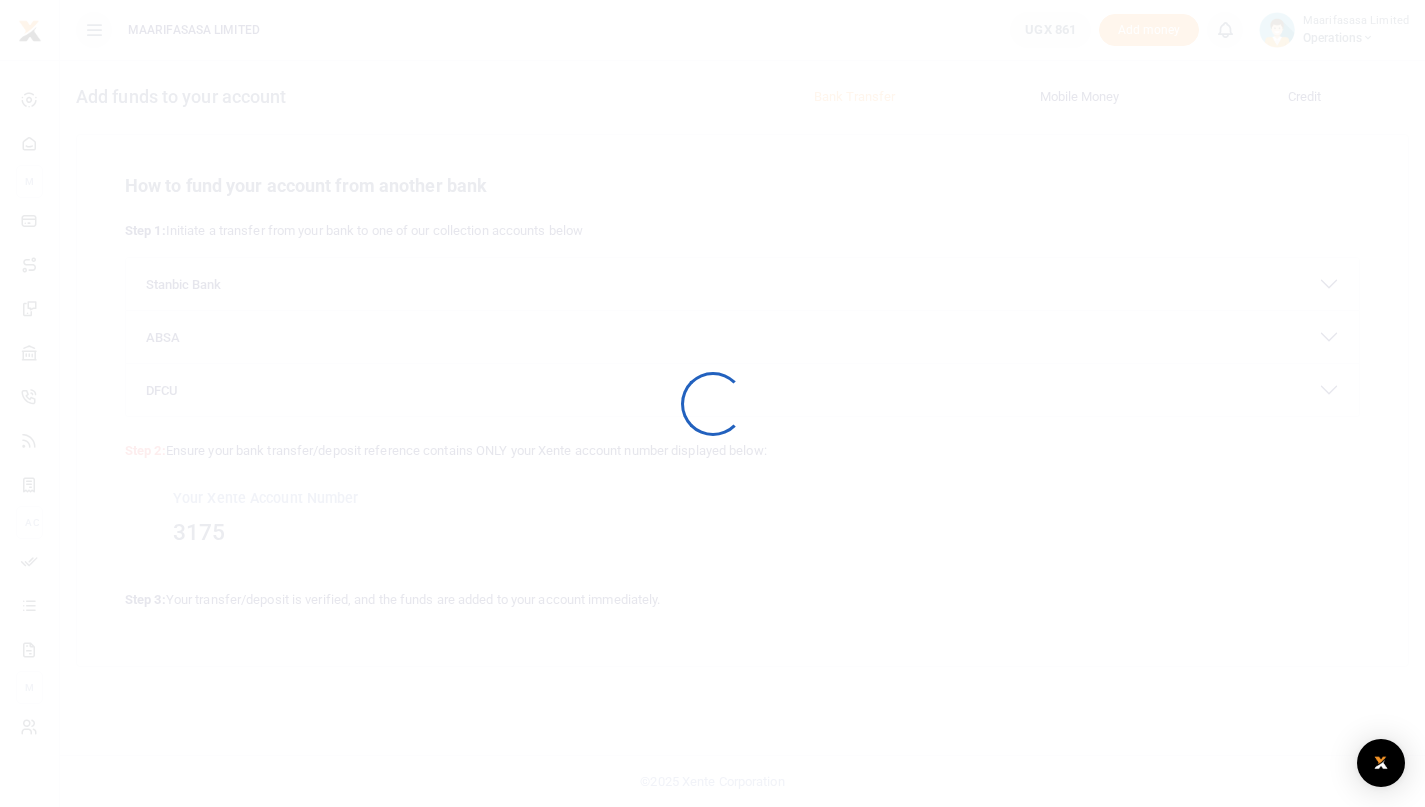 scroll, scrollTop: 0, scrollLeft: 0, axis: both 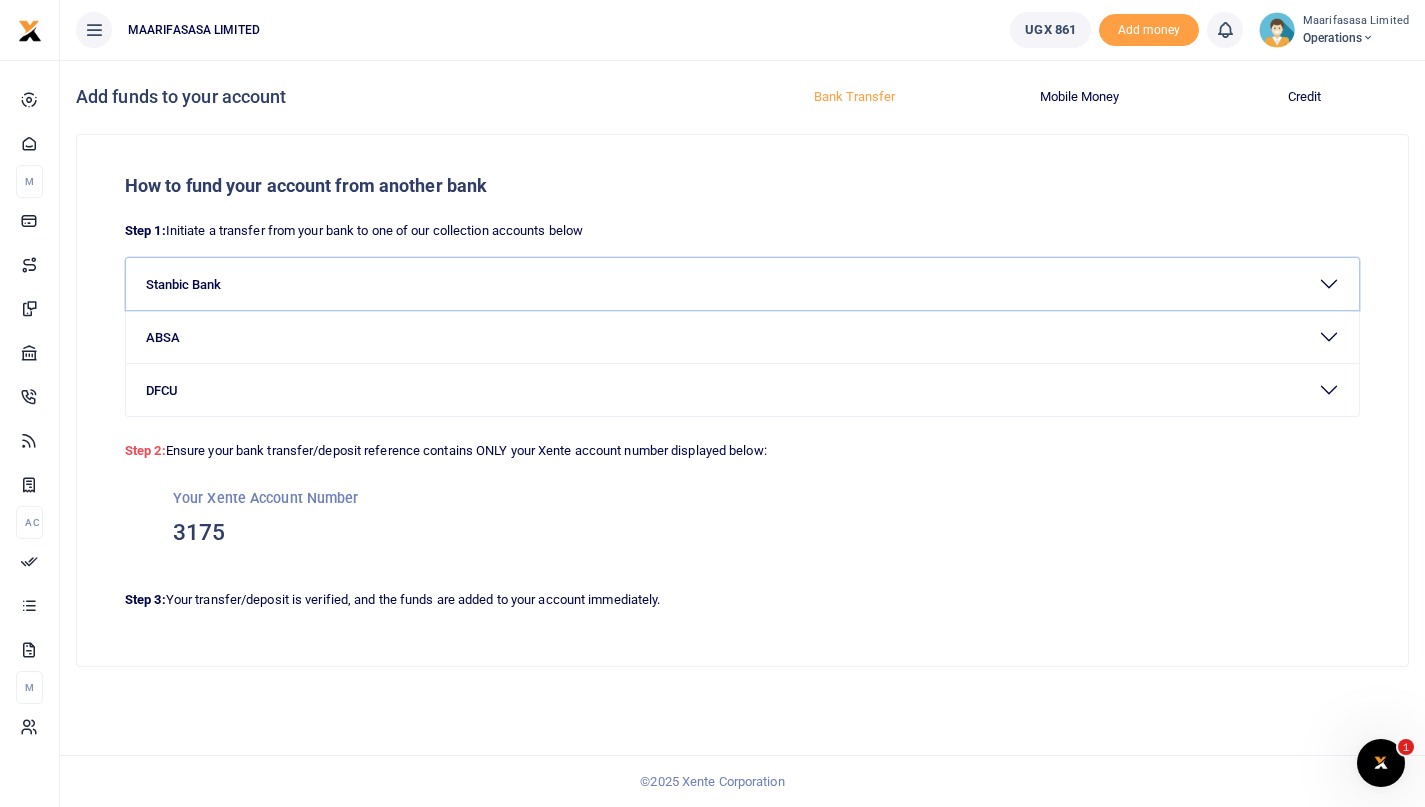 click on "Stanbic Bank" at bounding box center (742, 284) 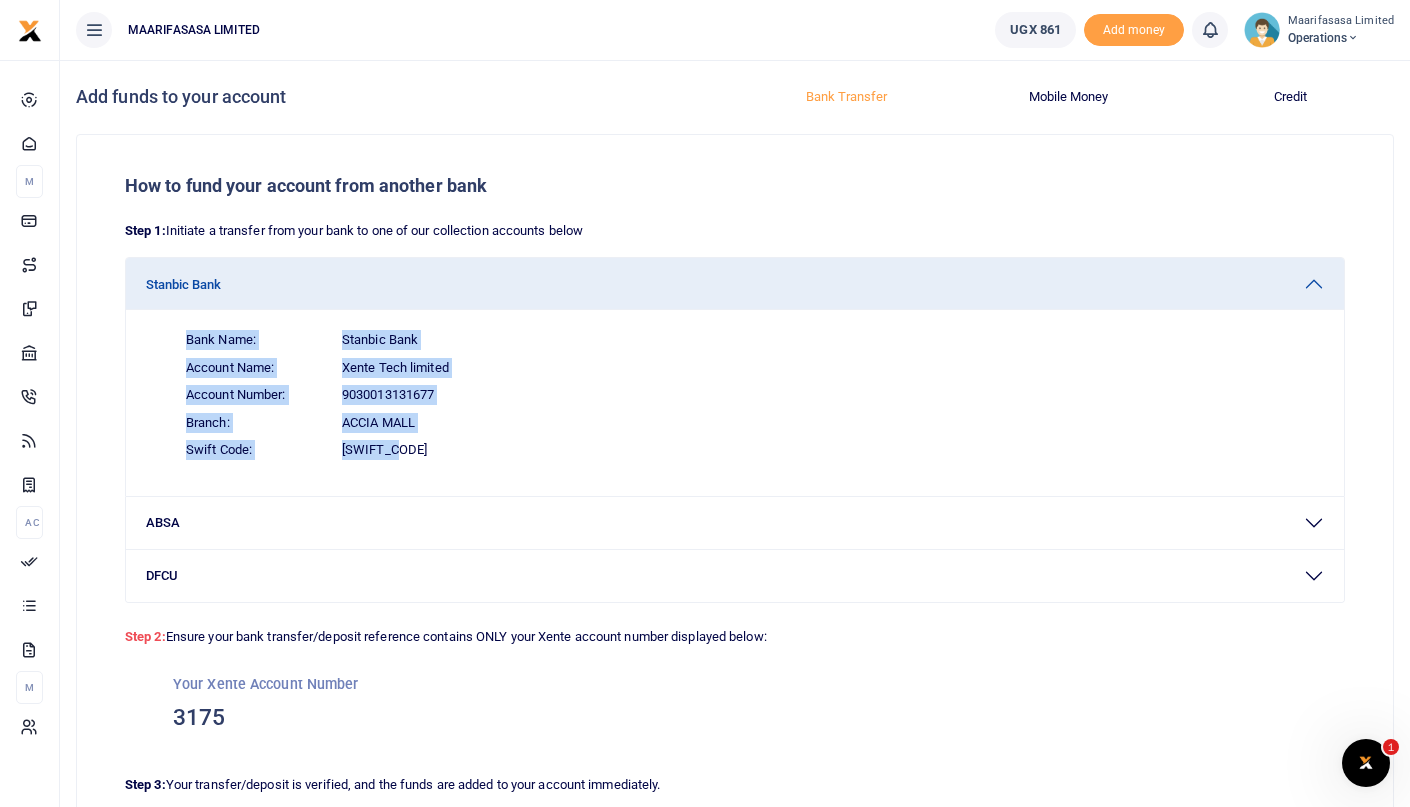 drag, startPoint x: 449, startPoint y: 454, endPoint x: 156, endPoint y: 336, distance: 315.86865 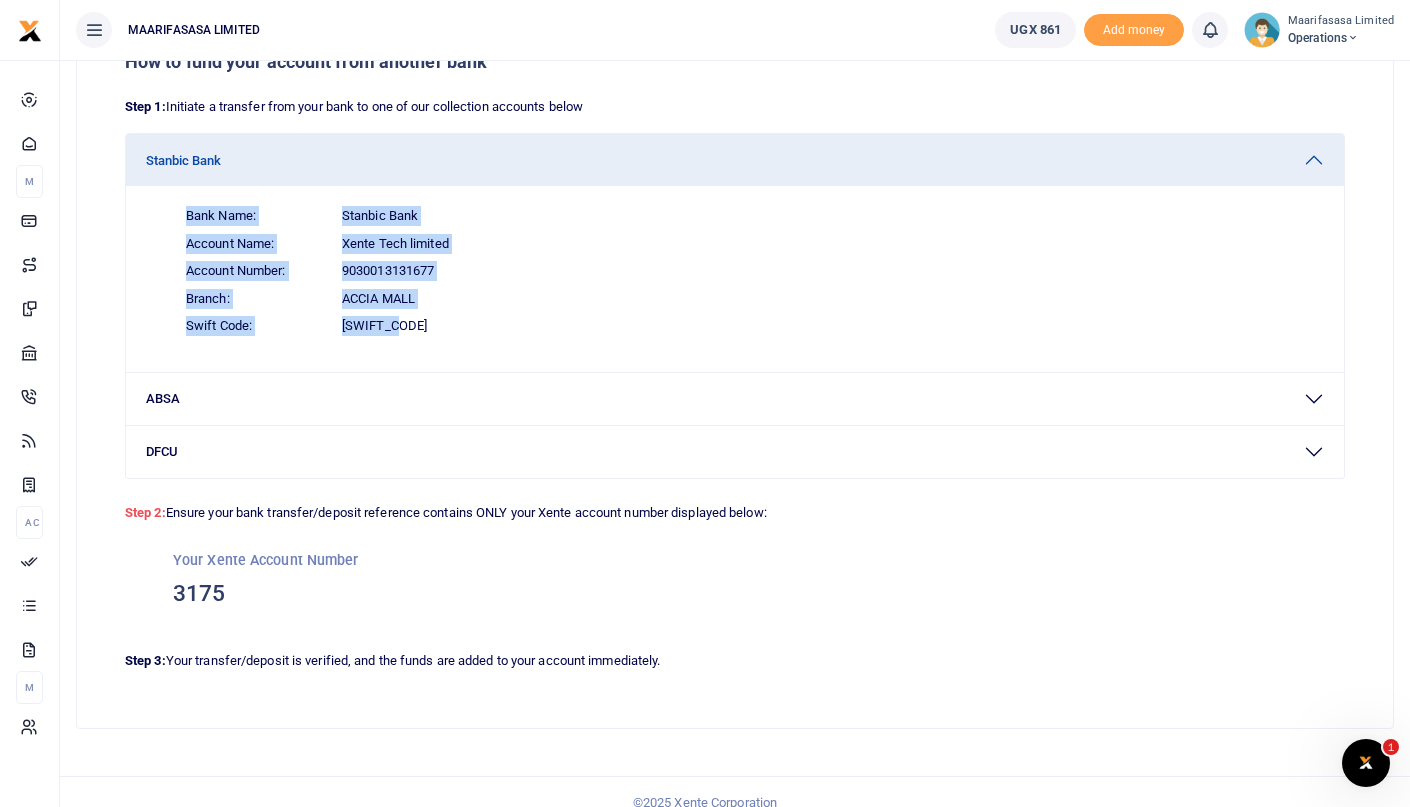 scroll, scrollTop: 146, scrollLeft: 0, axis: vertical 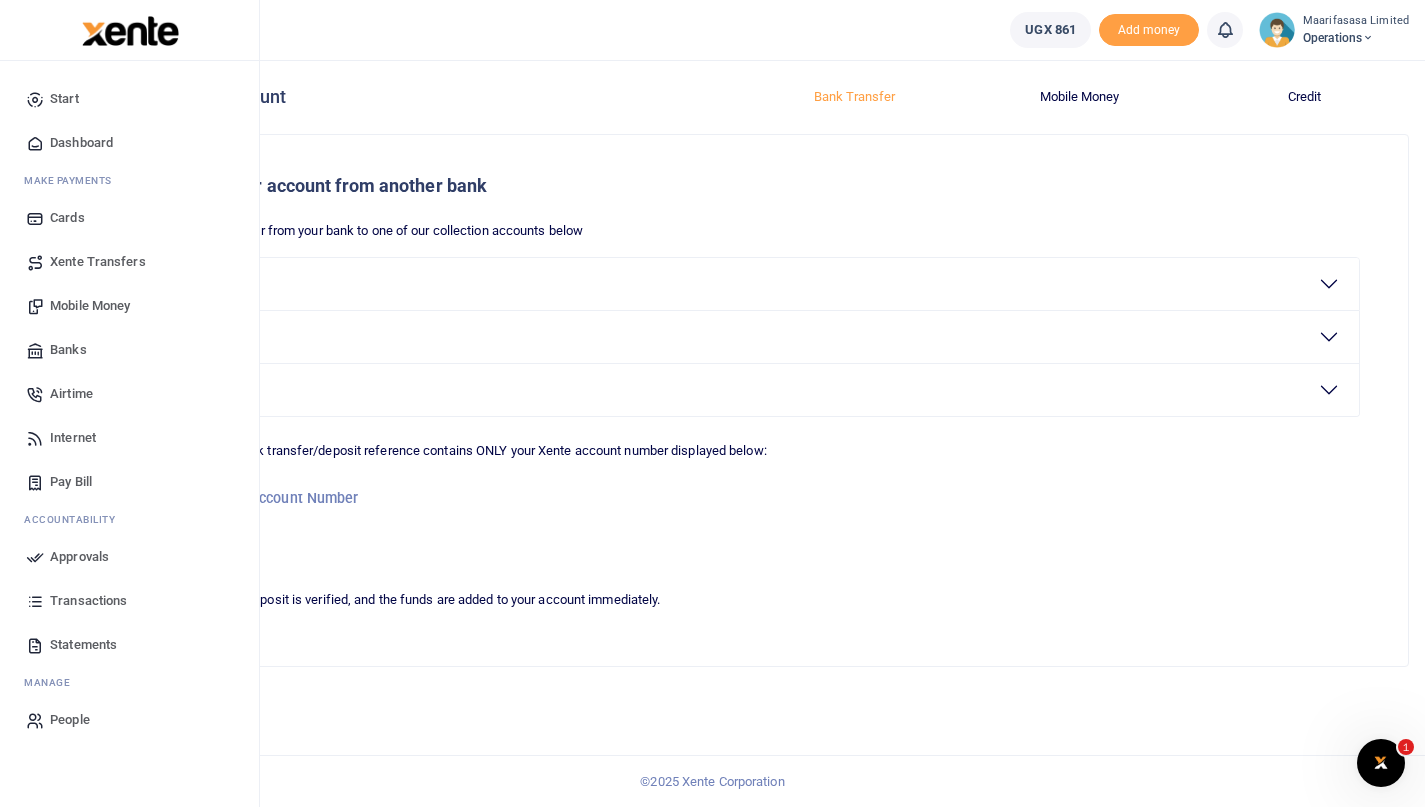 click on "Transactions" at bounding box center [88, 601] 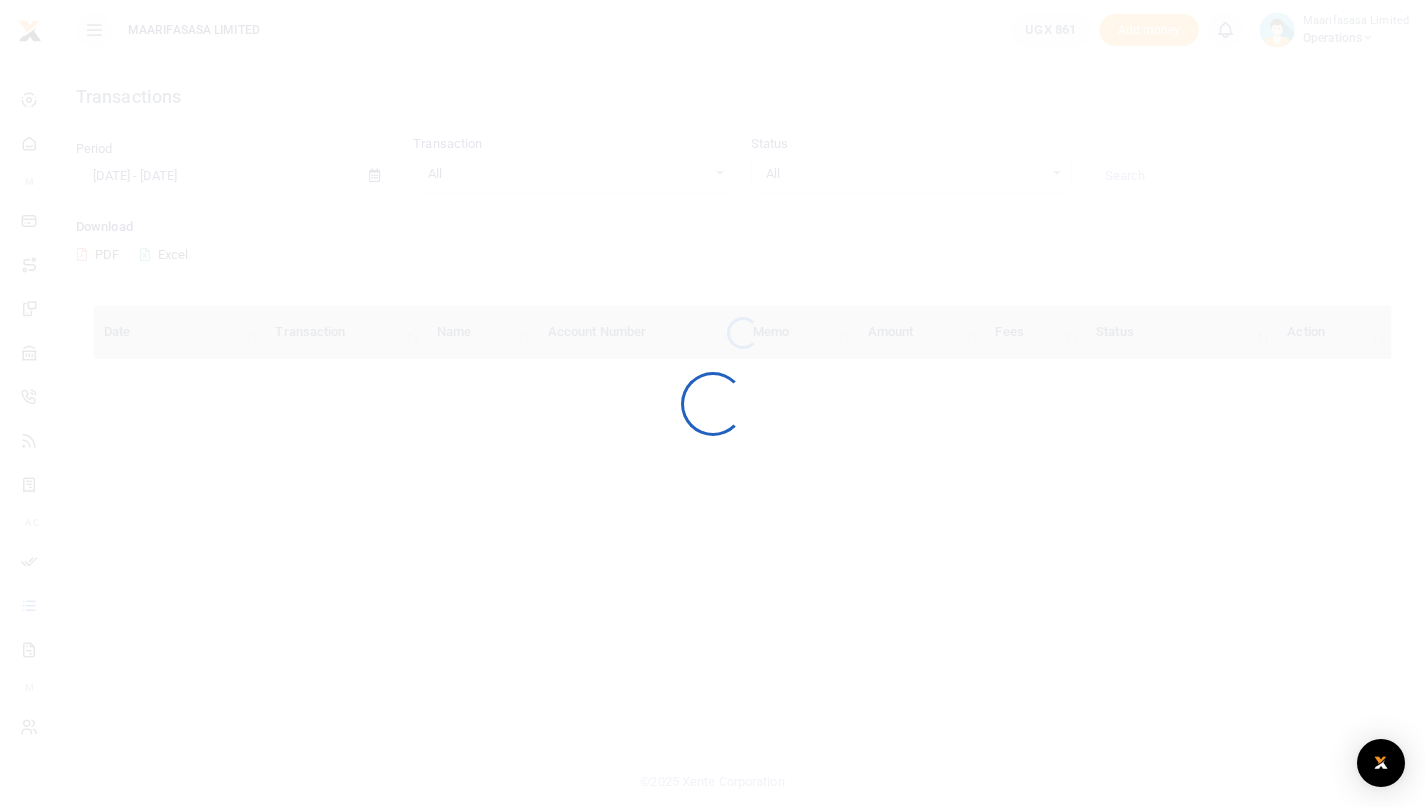 scroll, scrollTop: 0, scrollLeft: 0, axis: both 